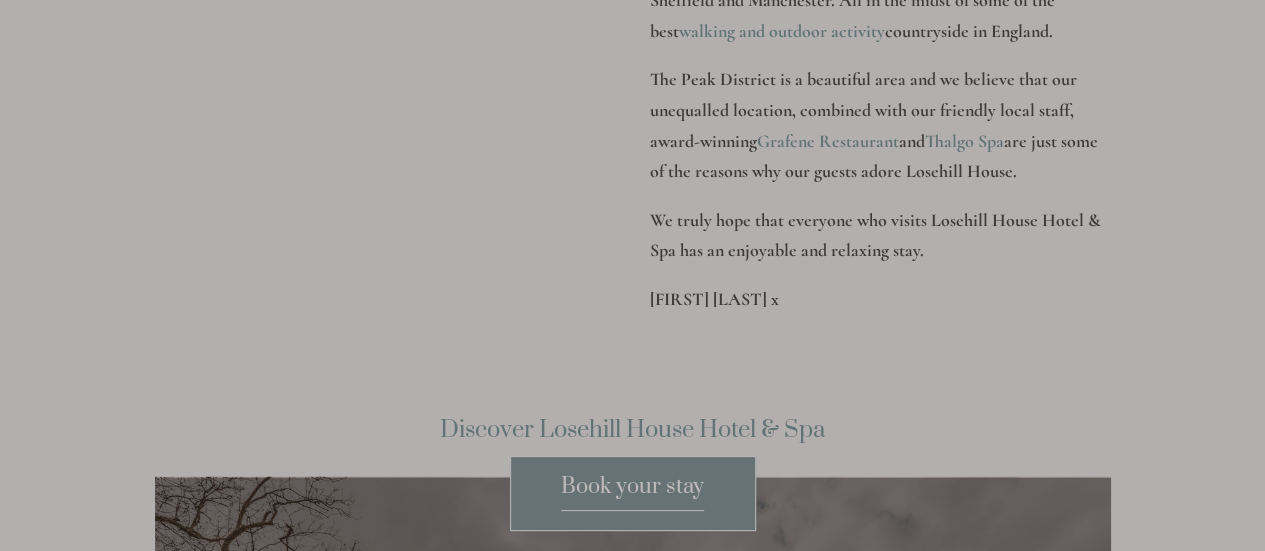 scroll, scrollTop: 3100, scrollLeft: 0, axis: vertical 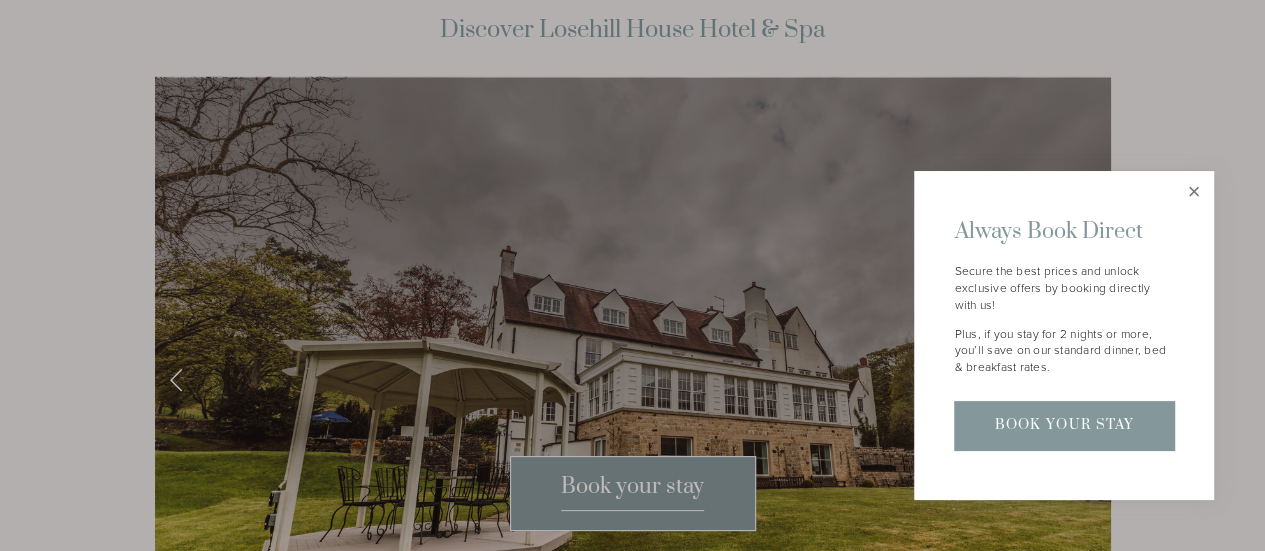 click at bounding box center [1193, 191] 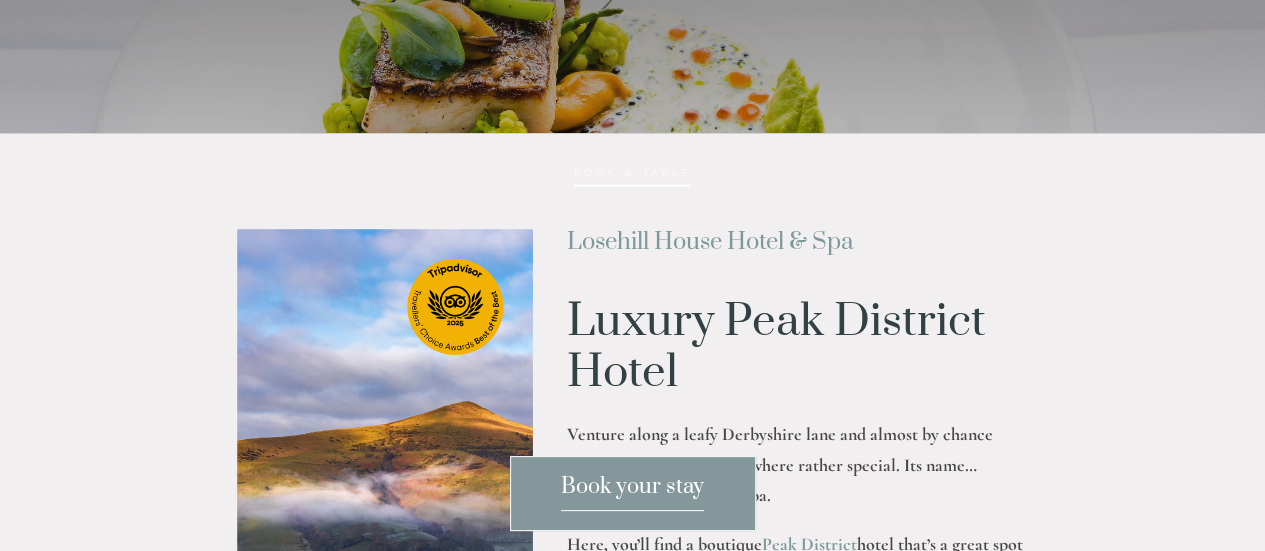scroll, scrollTop: 0, scrollLeft: 0, axis: both 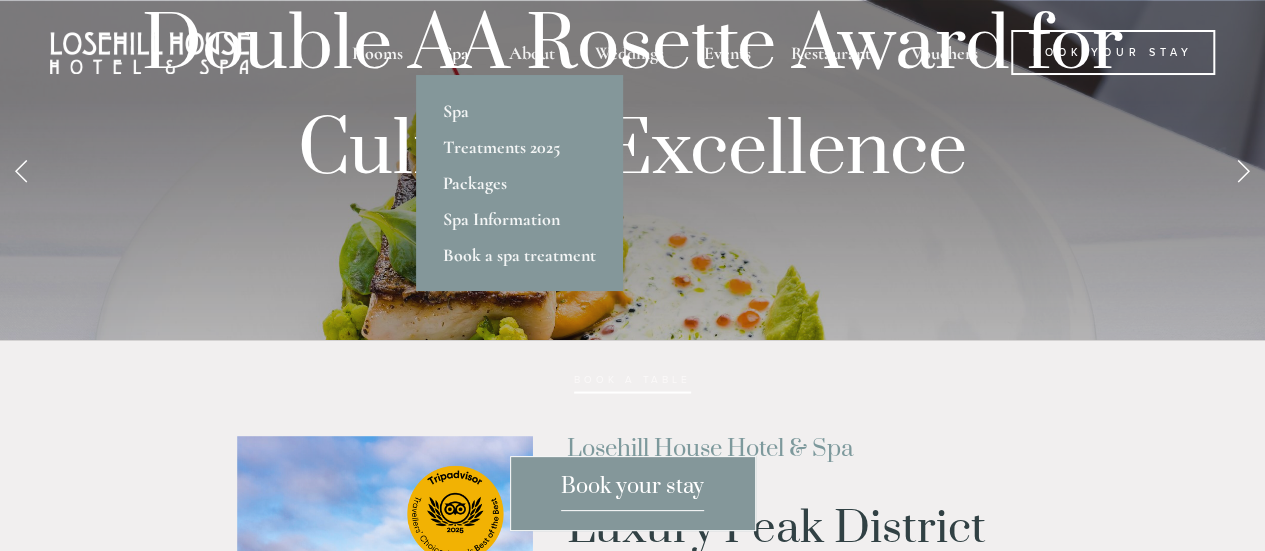 click on "Spa" at bounding box center [456, 52] 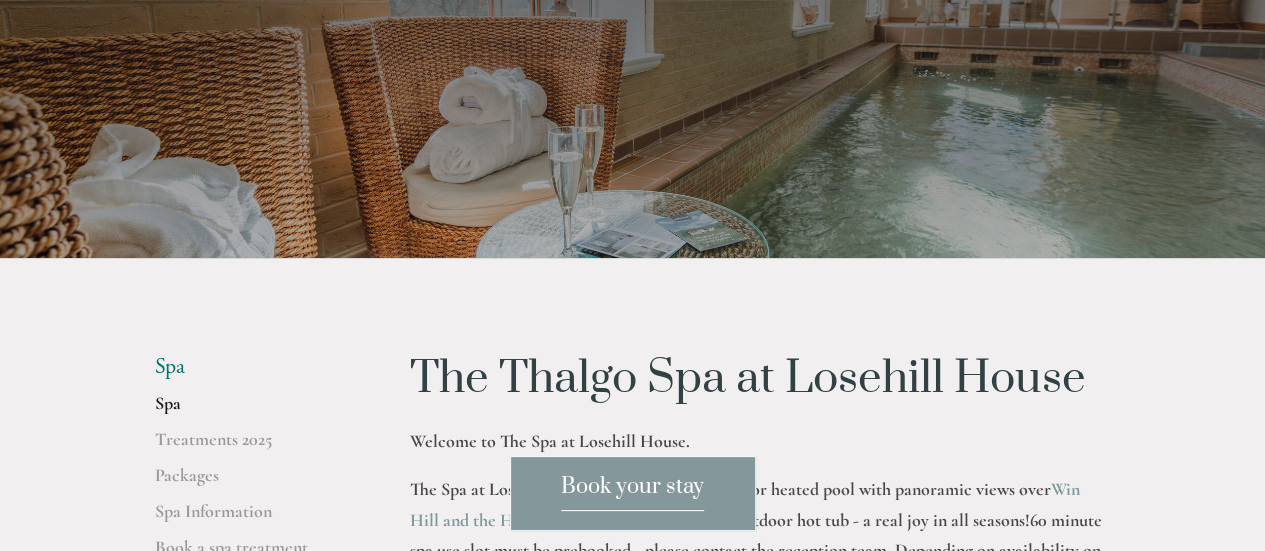 scroll, scrollTop: 300, scrollLeft: 0, axis: vertical 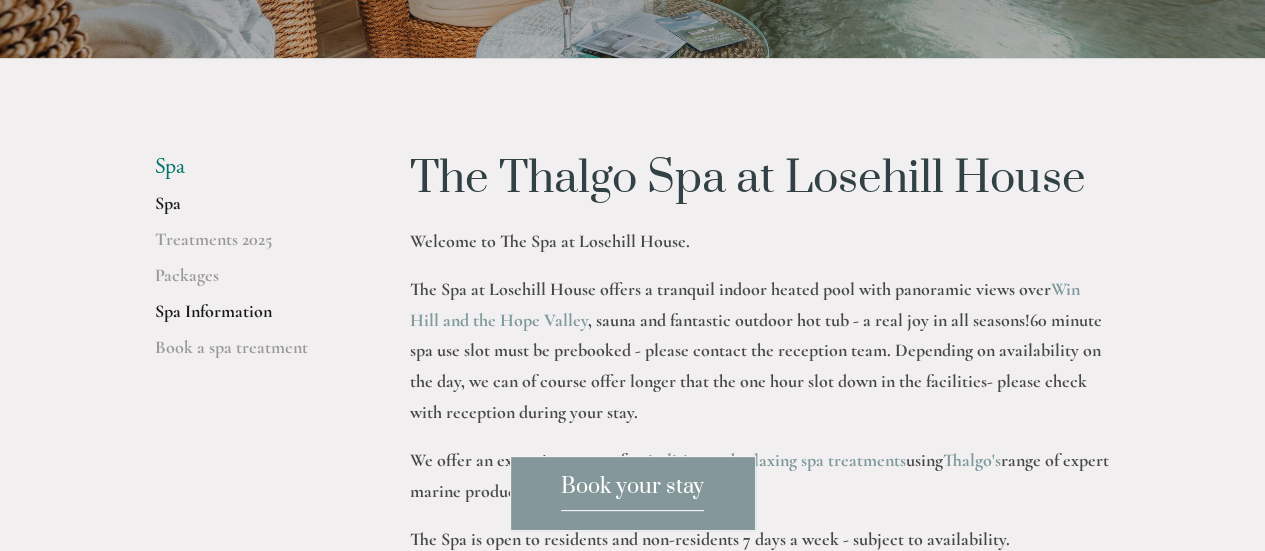 click on "Spa Information" at bounding box center [250, 318] 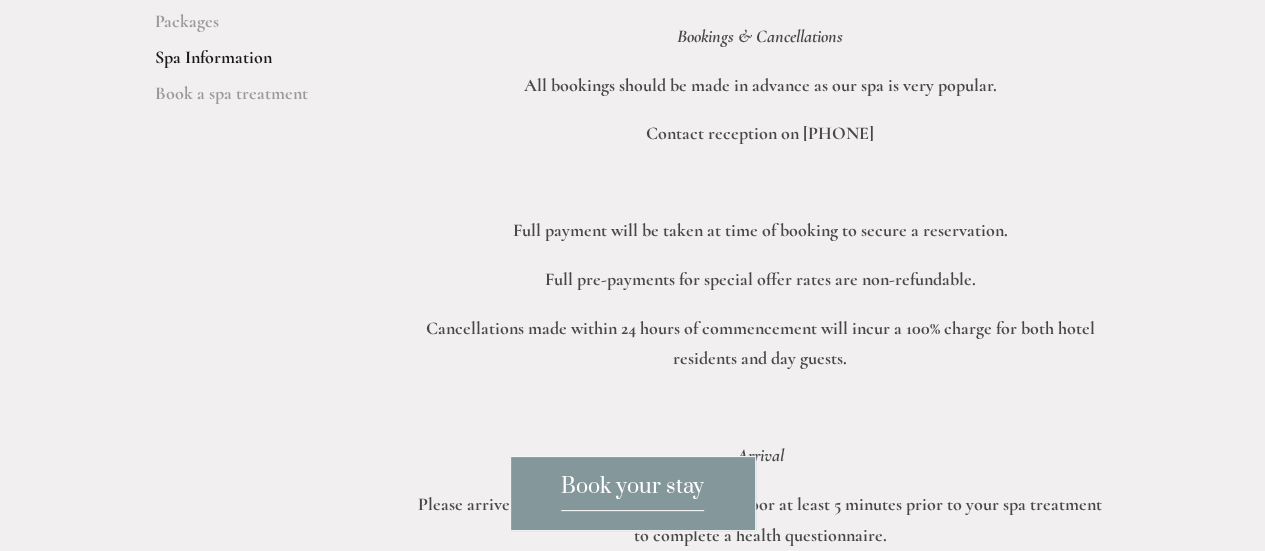 scroll, scrollTop: 0, scrollLeft: 0, axis: both 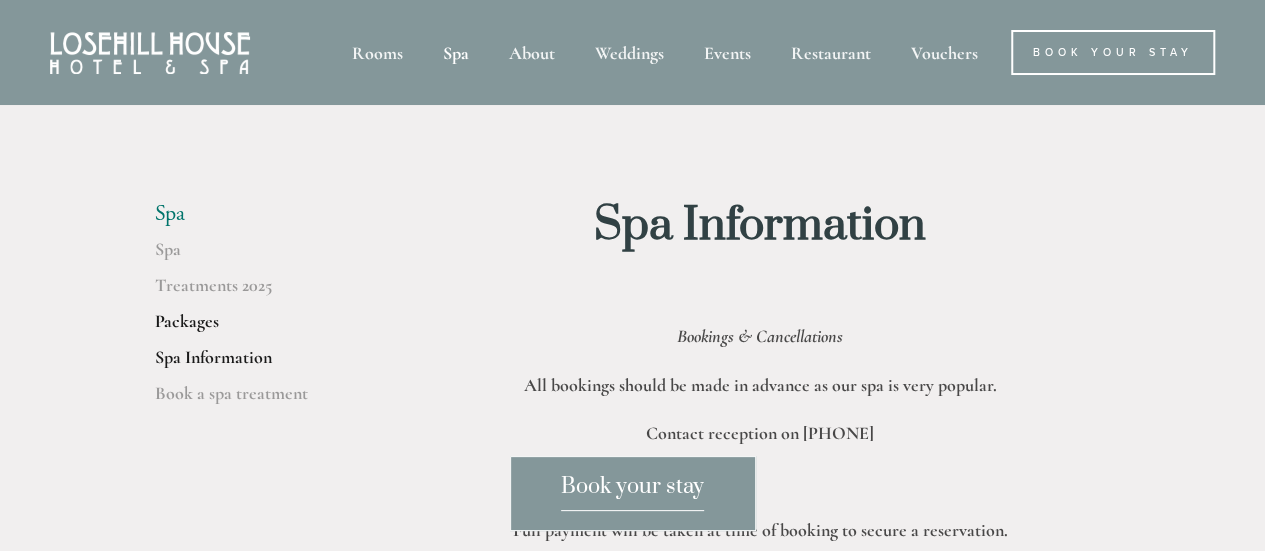 click on "Packages" at bounding box center [250, 328] 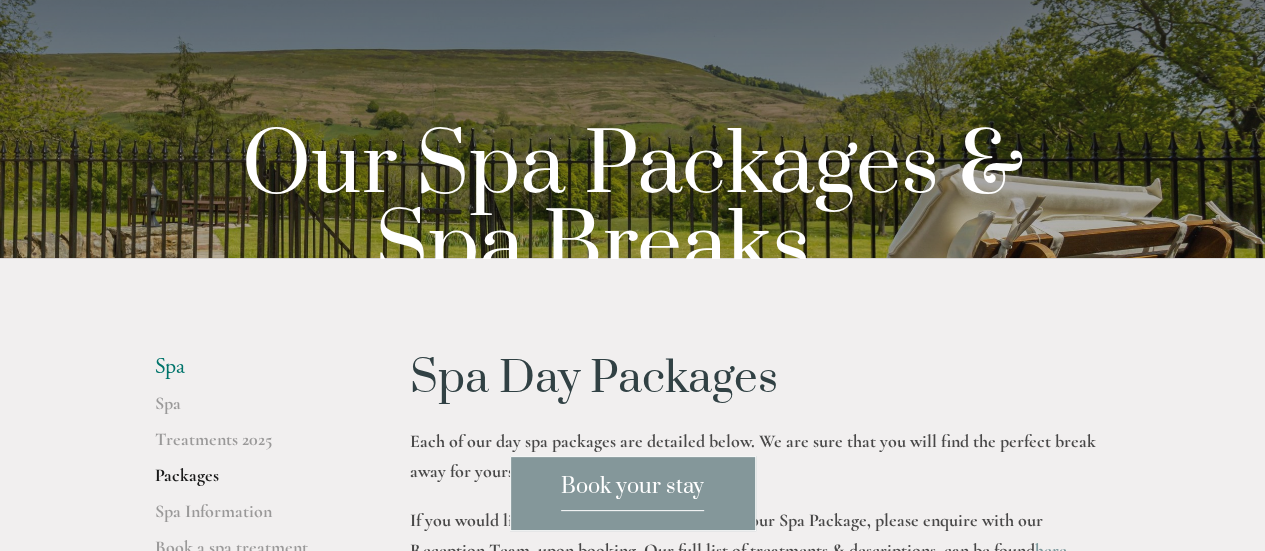 scroll, scrollTop: 0, scrollLeft: 0, axis: both 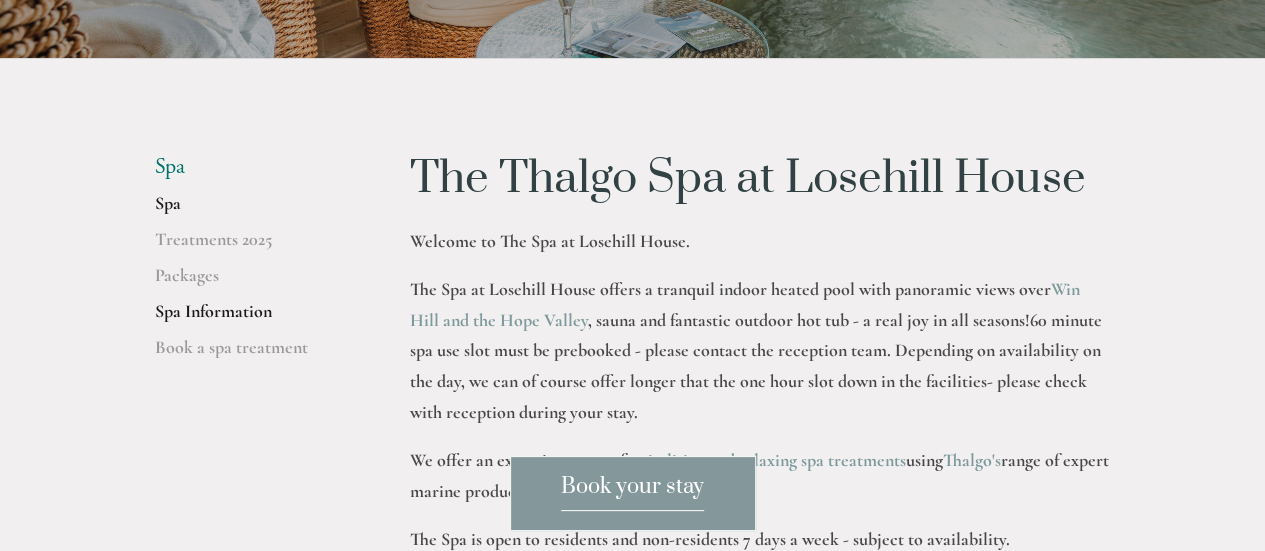 click on "Spa Information" at bounding box center [250, 318] 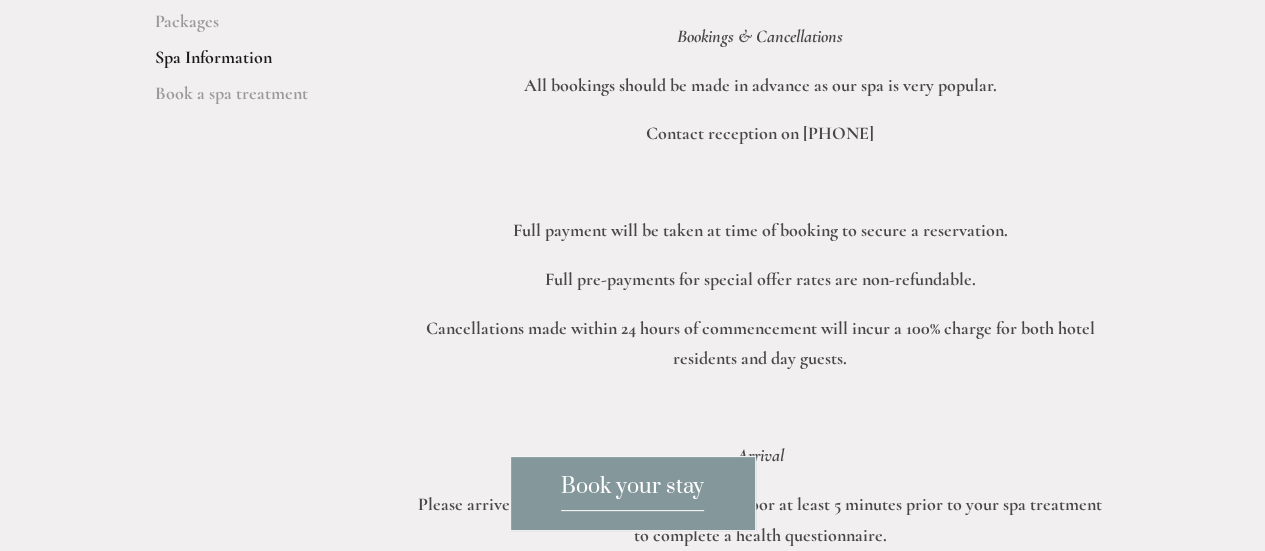 scroll, scrollTop: 0, scrollLeft: 0, axis: both 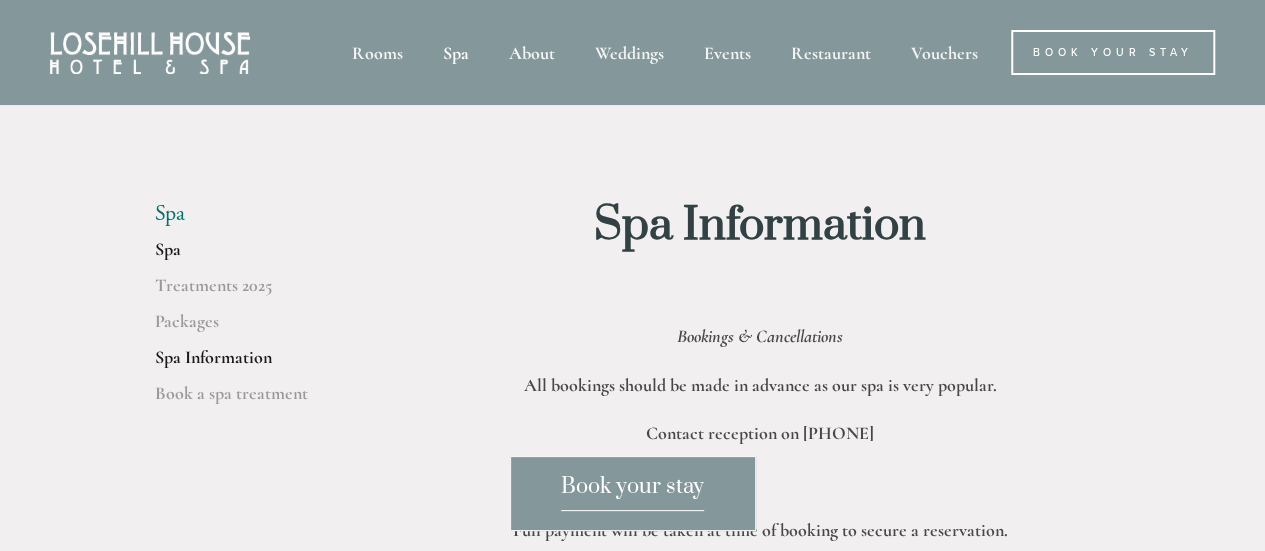 click on "Spa" at bounding box center (250, 256) 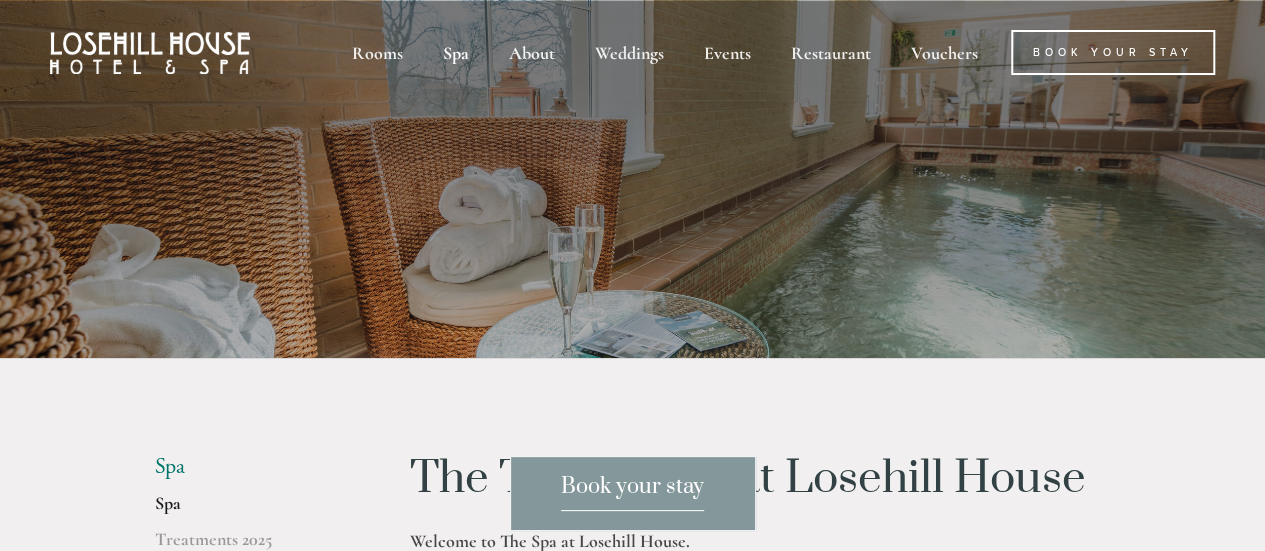 scroll, scrollTop: 200, scrollLeft: 0, axis: vertical 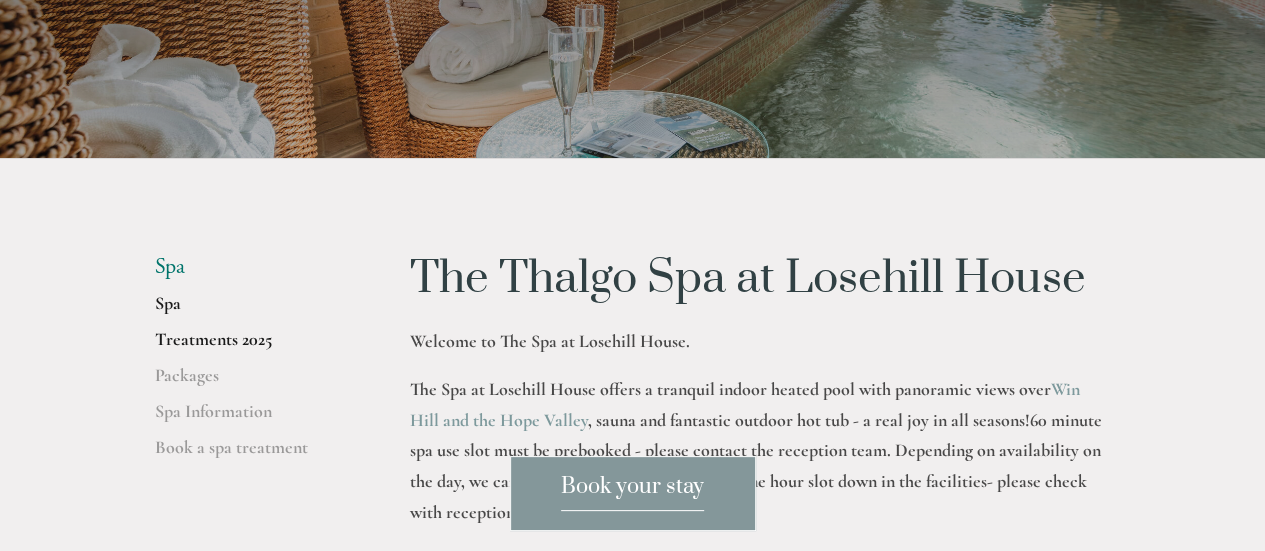 click on "Treatments 2025" at bounding box center (250, 346) 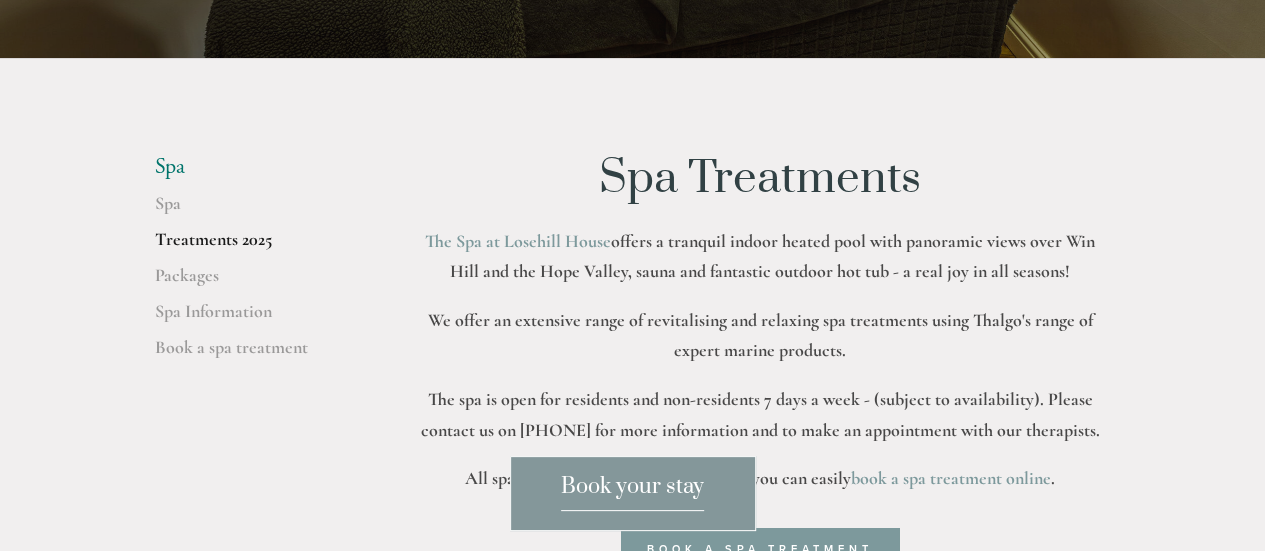 scroll, scrollTop: 0, scrollLeft: 0, axis: both 